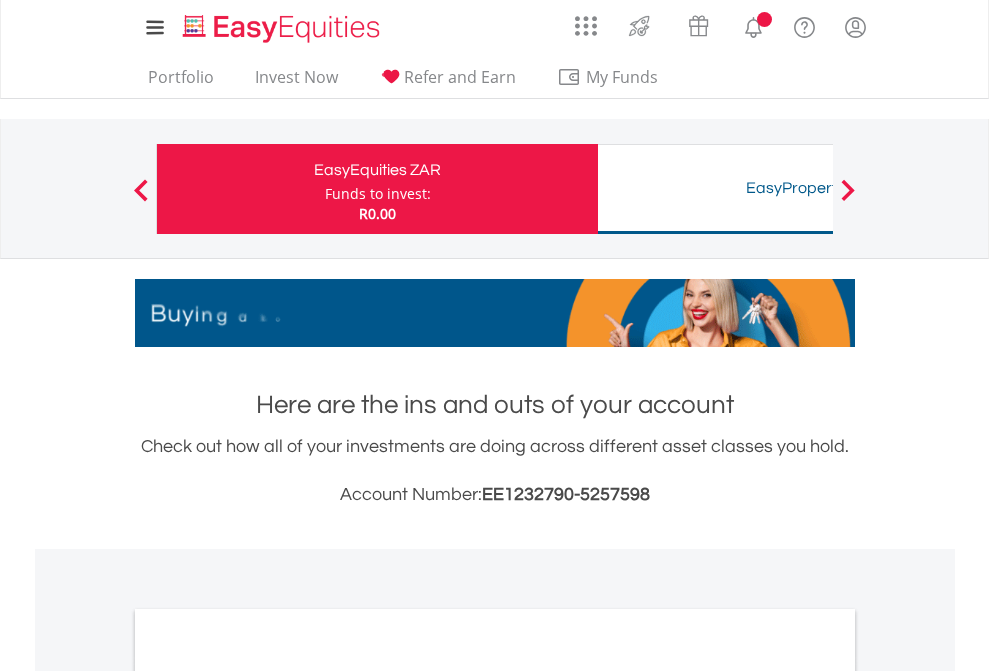 scroll, scrollTop: 0, scrollLeft: 0, axis: both 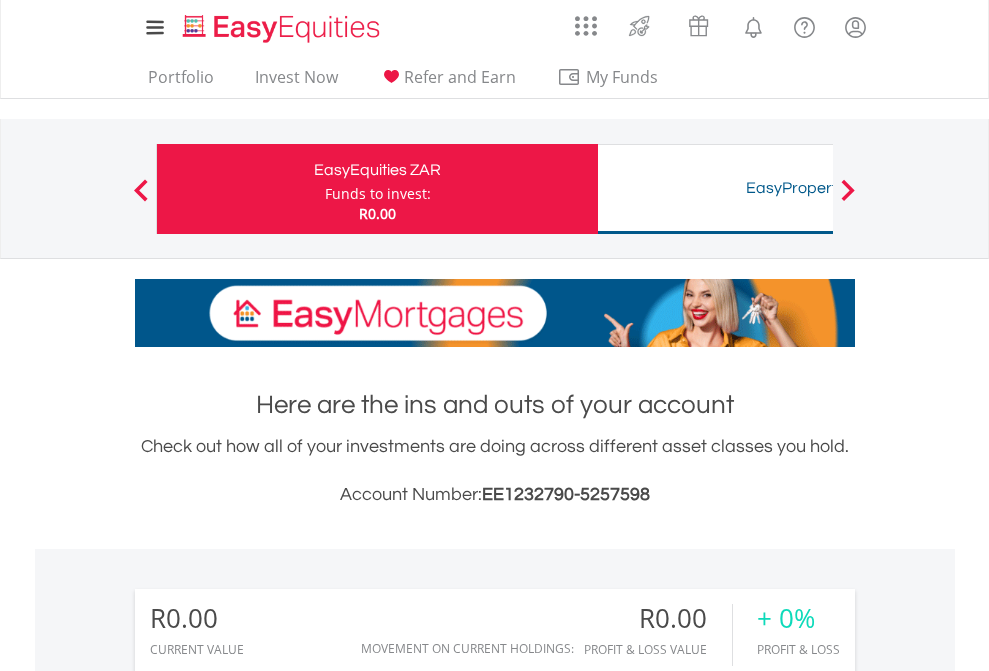 click on "Funds to invest:" at bounding box center [378, 194] 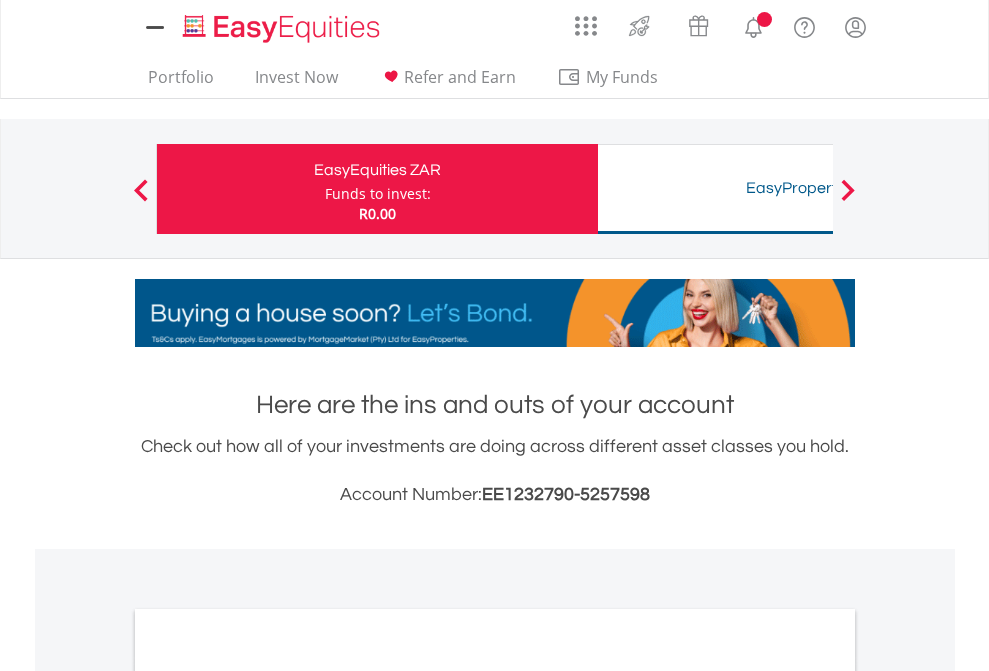 scroll, scrollTop: 0, scrollLeft: 0, axis: both 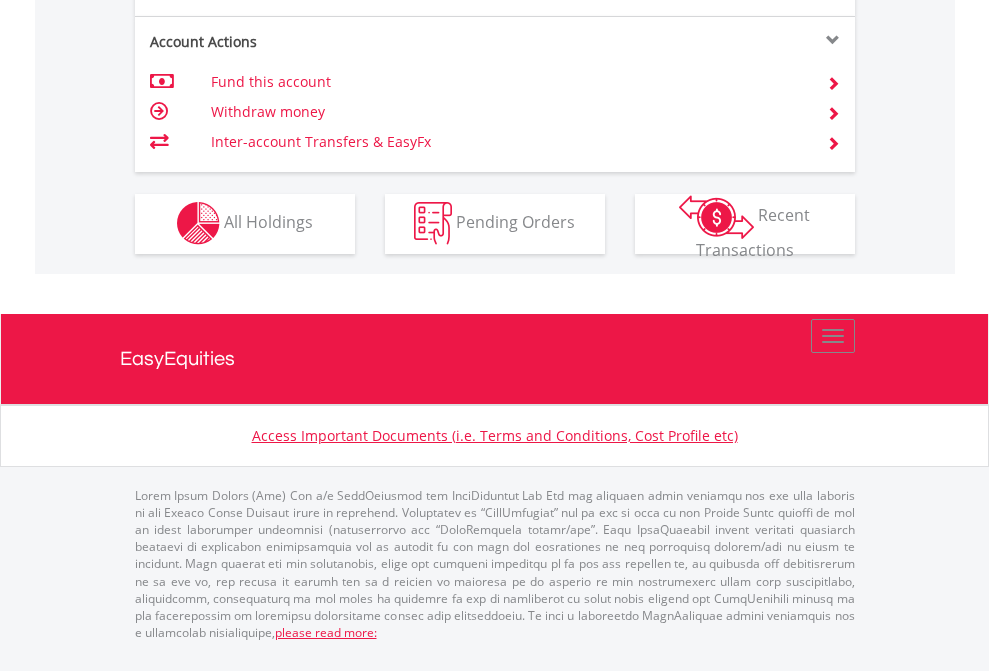 click on "Investment types" at bounding box center [706, -353] 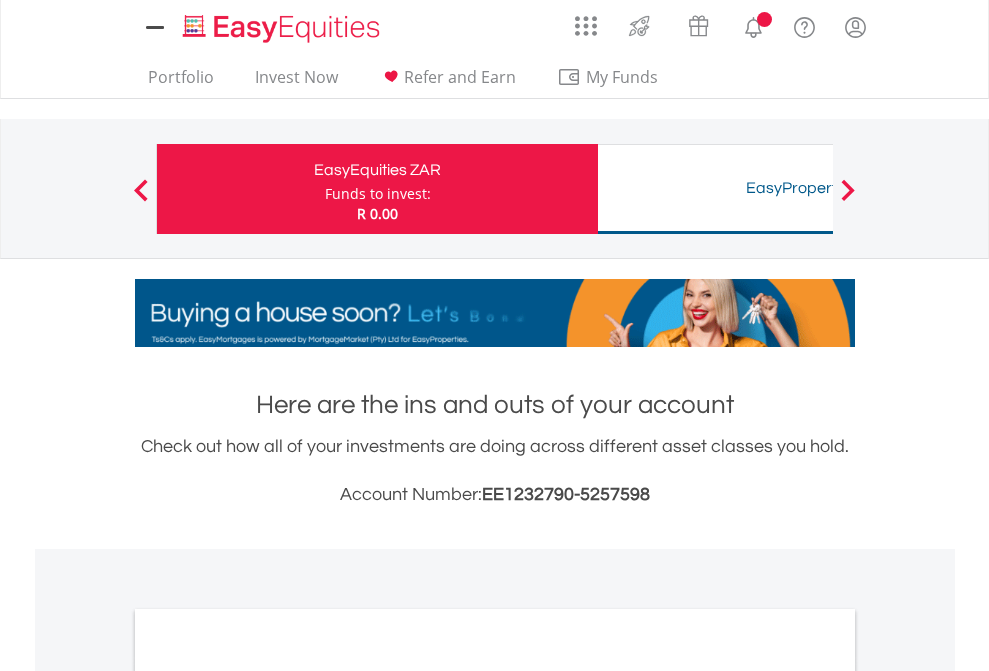 scroll, scrollTop: 1202, scrollLeft: 0, axis: vertical 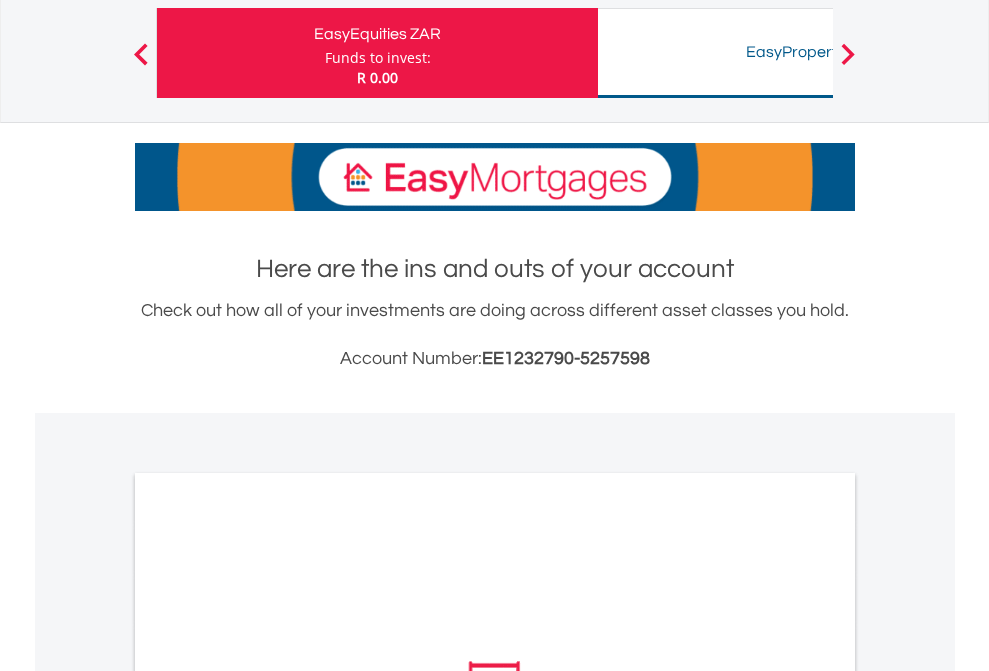 click on "All Holdings" at bounding box center [268, 960] 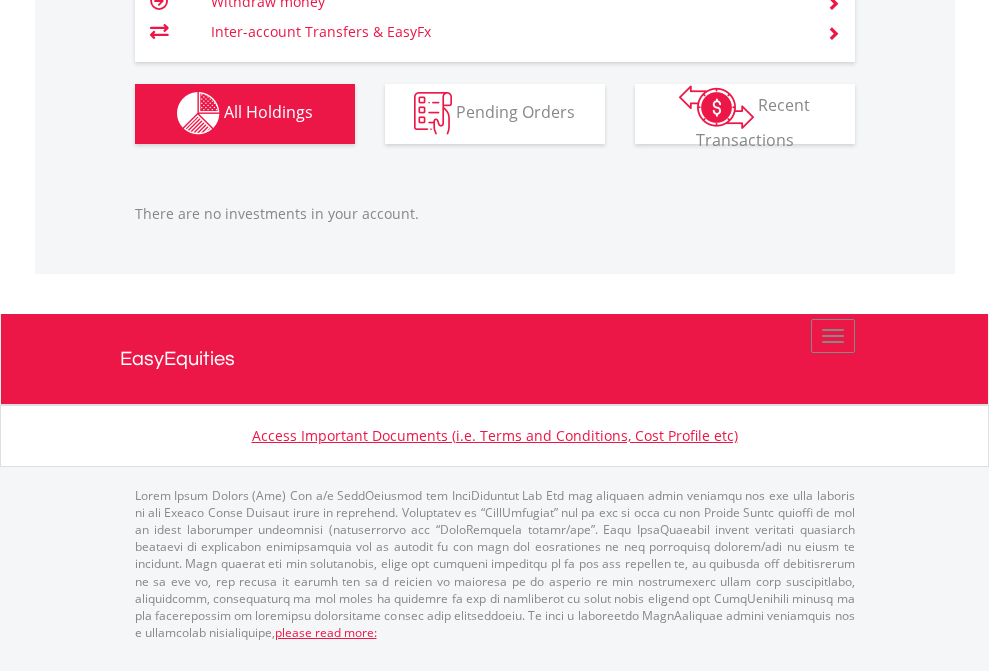 scroll, scrollTop: 1980, scrollLeft: 0, axis: vertical 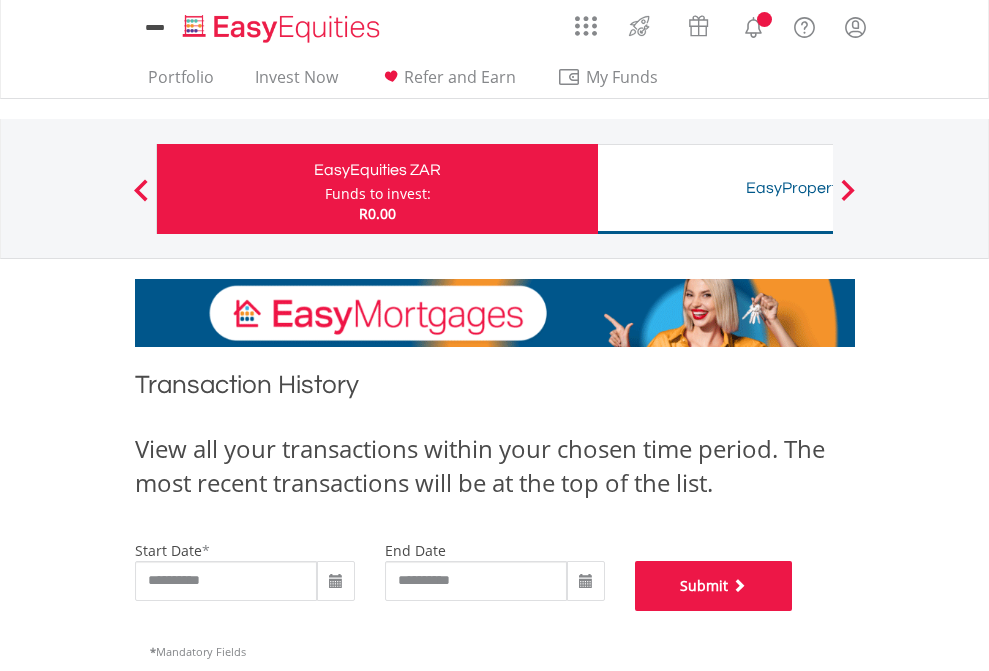 click on "Submit" at bounding box center (714, 586) 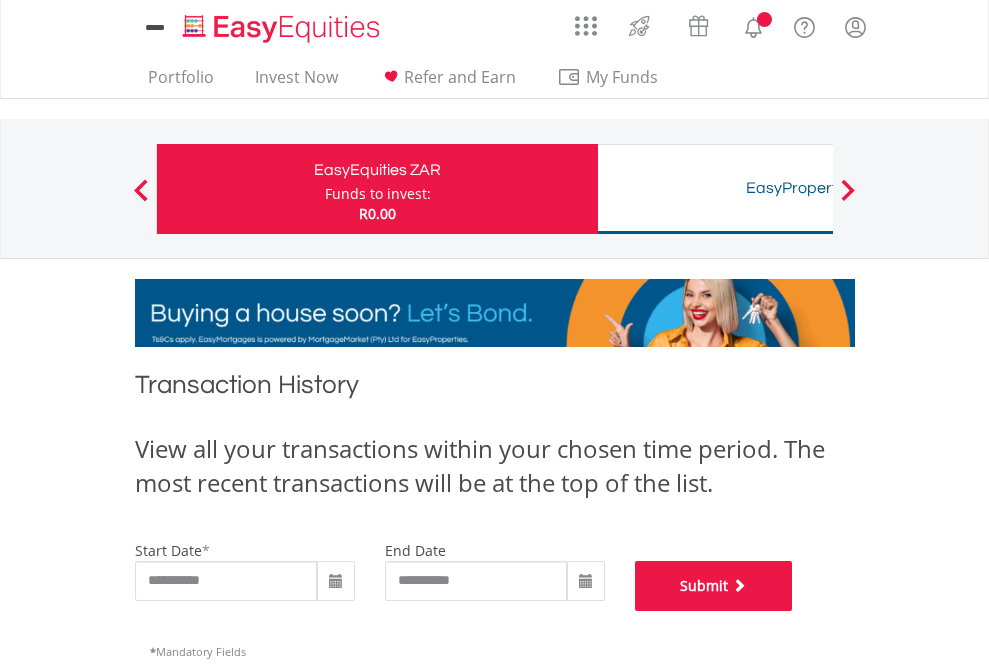 scroll, scrollTop: 811, scrollLeft: 0, axis: vertical 